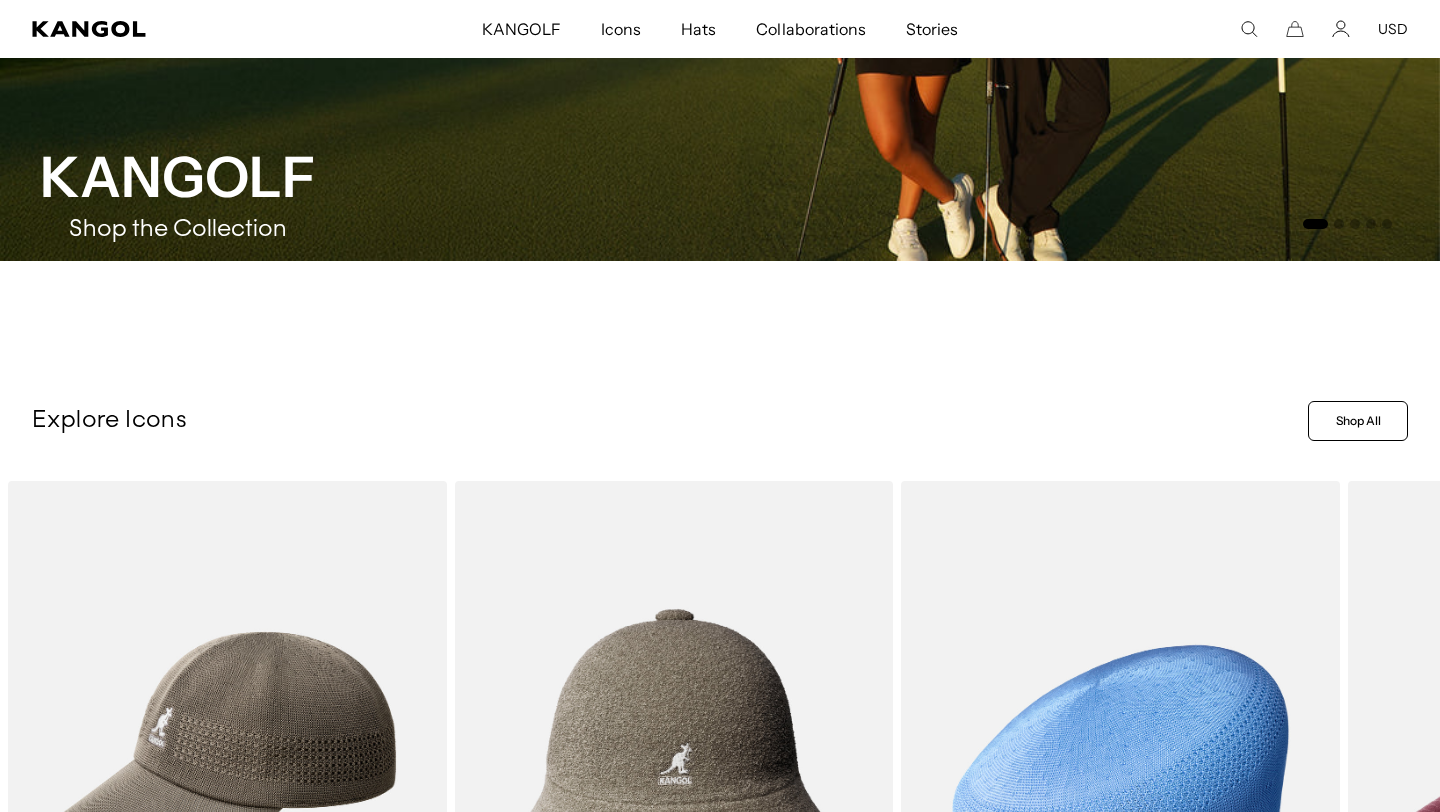 scroll, scrollTop: 395, scrollLeft: 0, axis: vertical 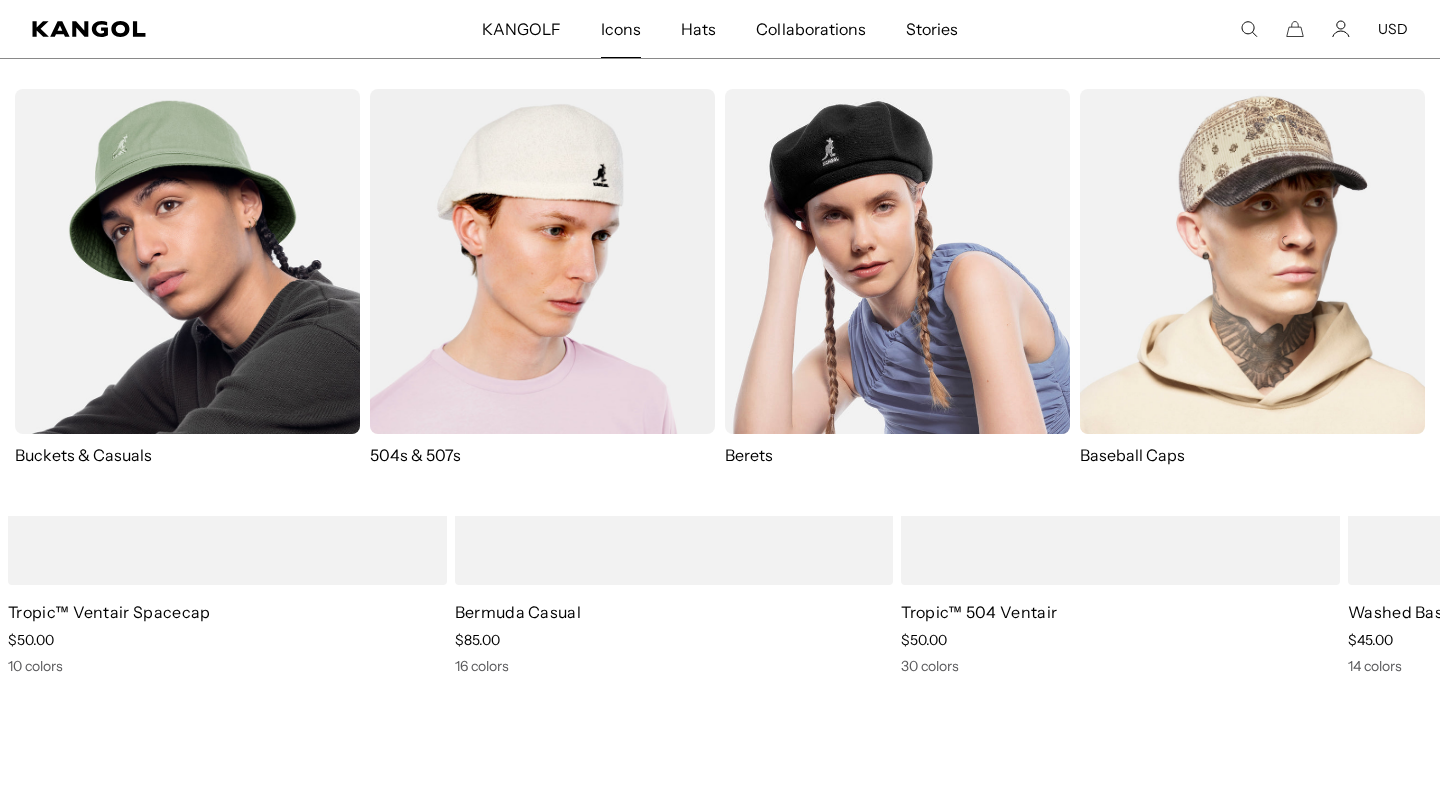 click at bounding box center (542, 261) 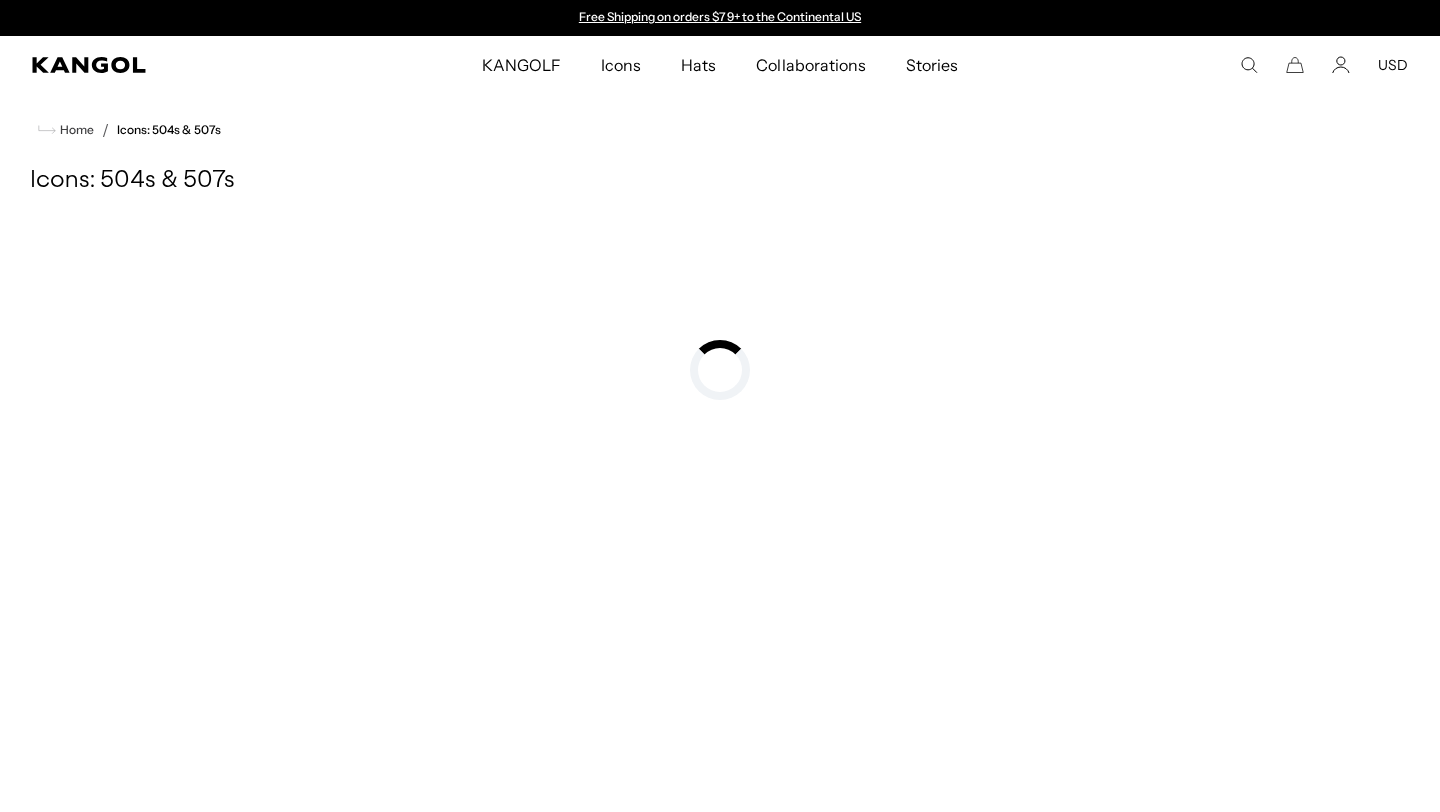 scroll, scrollTop: 0, scrollLeft: 0, axis: both 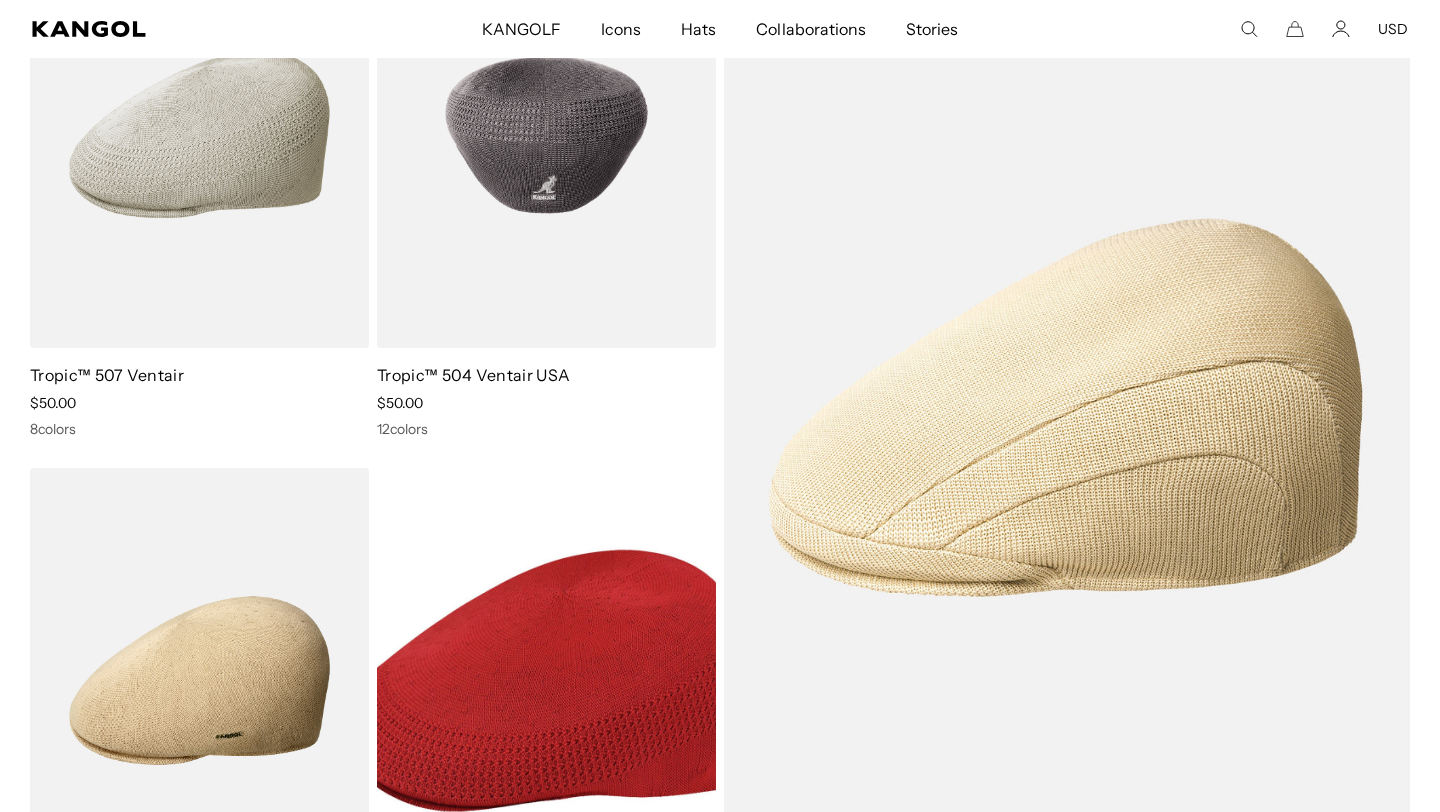 click at bounding box center [546, 135] 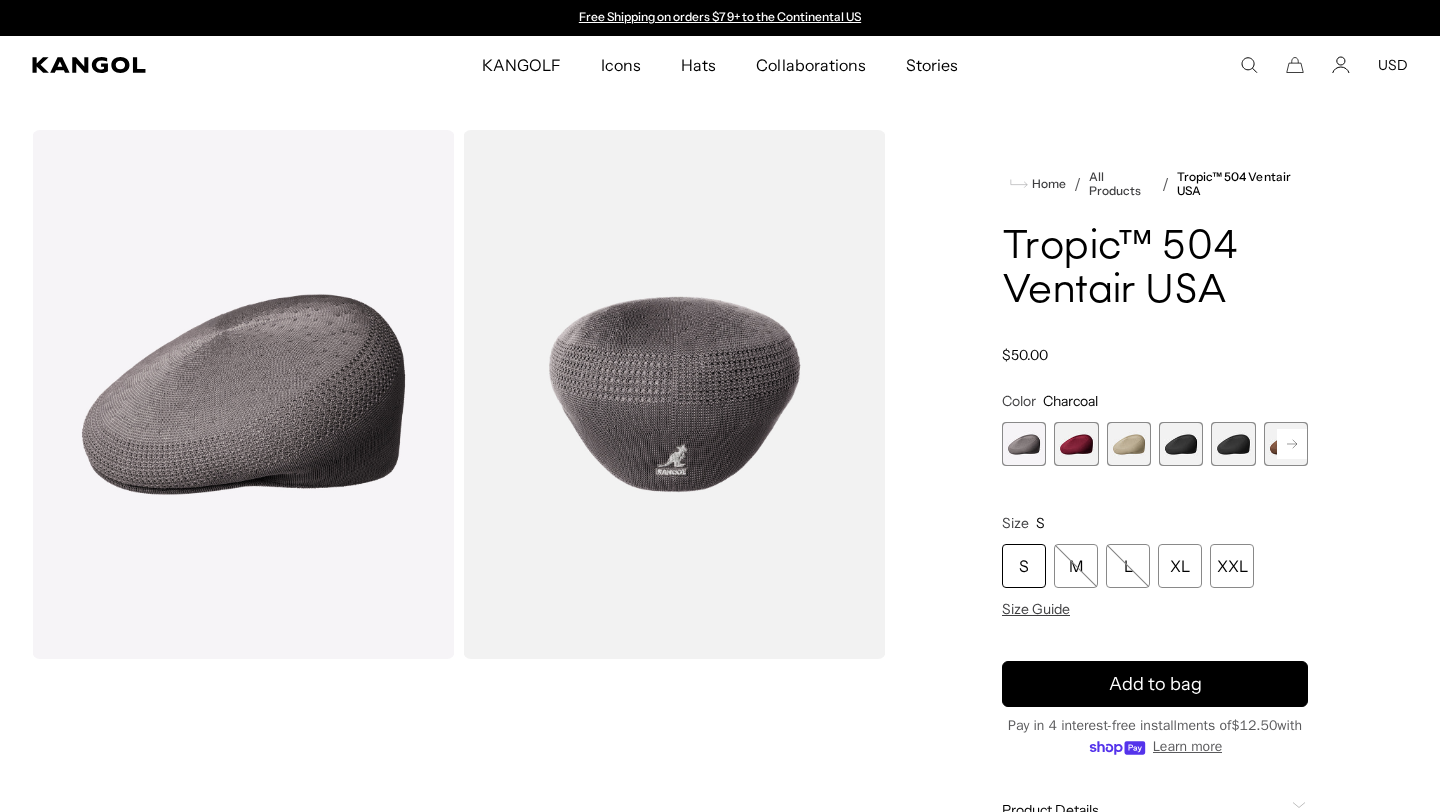 scroll, scrollTop: 0, scrollLeft: 0, axis: both 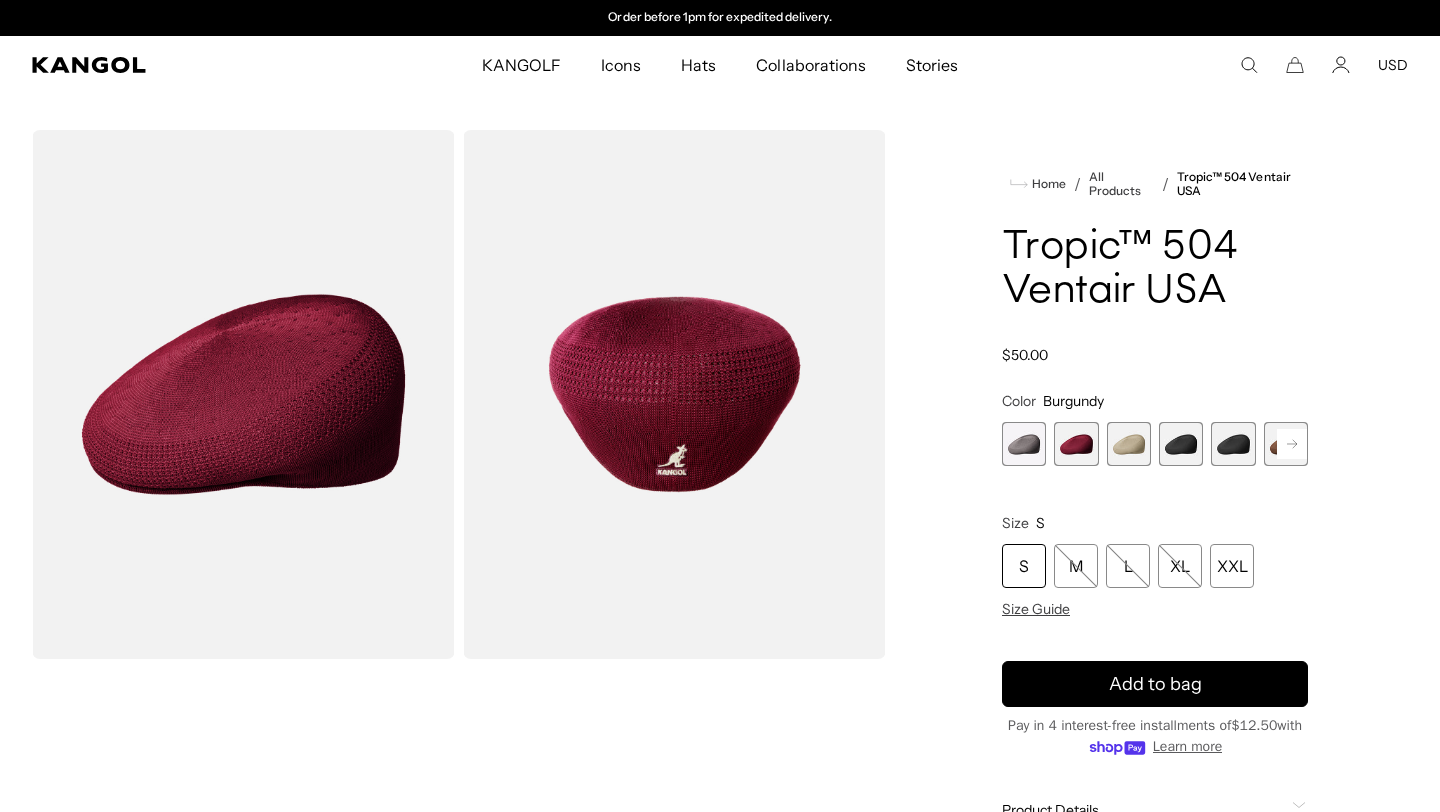 click at bounding box center [1181, 444] 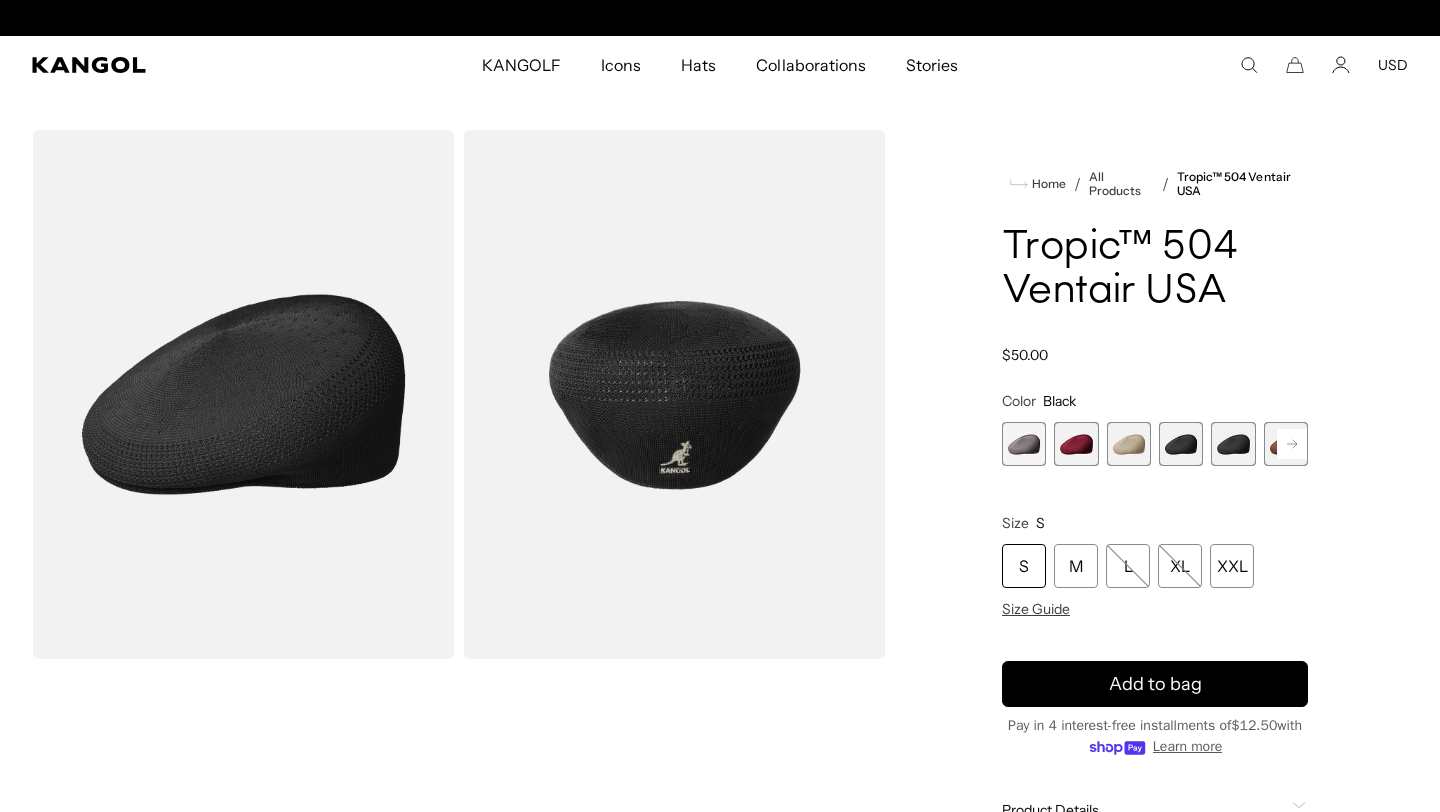 scroll, scrollTop: 0, scrollLeft: 412, axis: horizontal 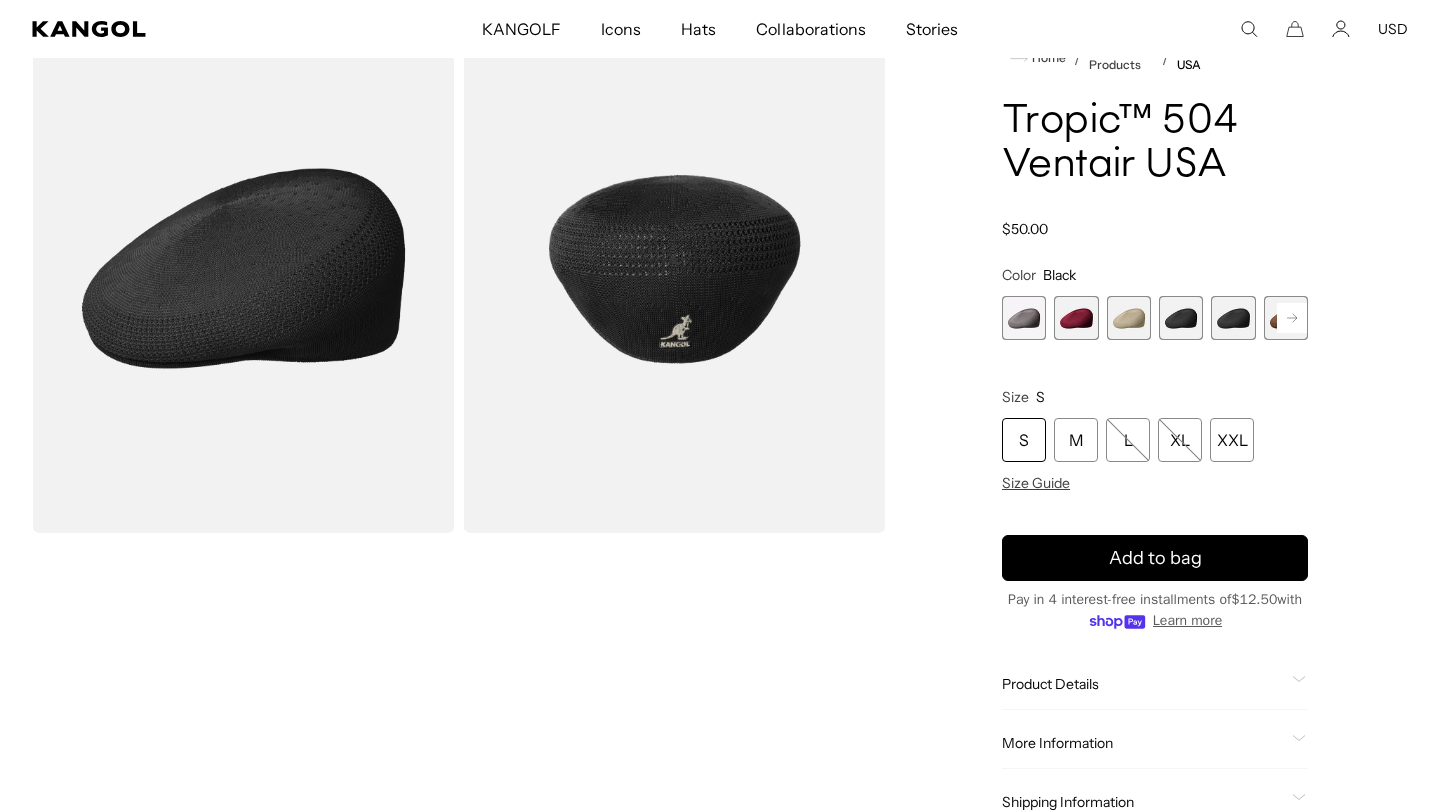 click at bounding box center [1233, 318] 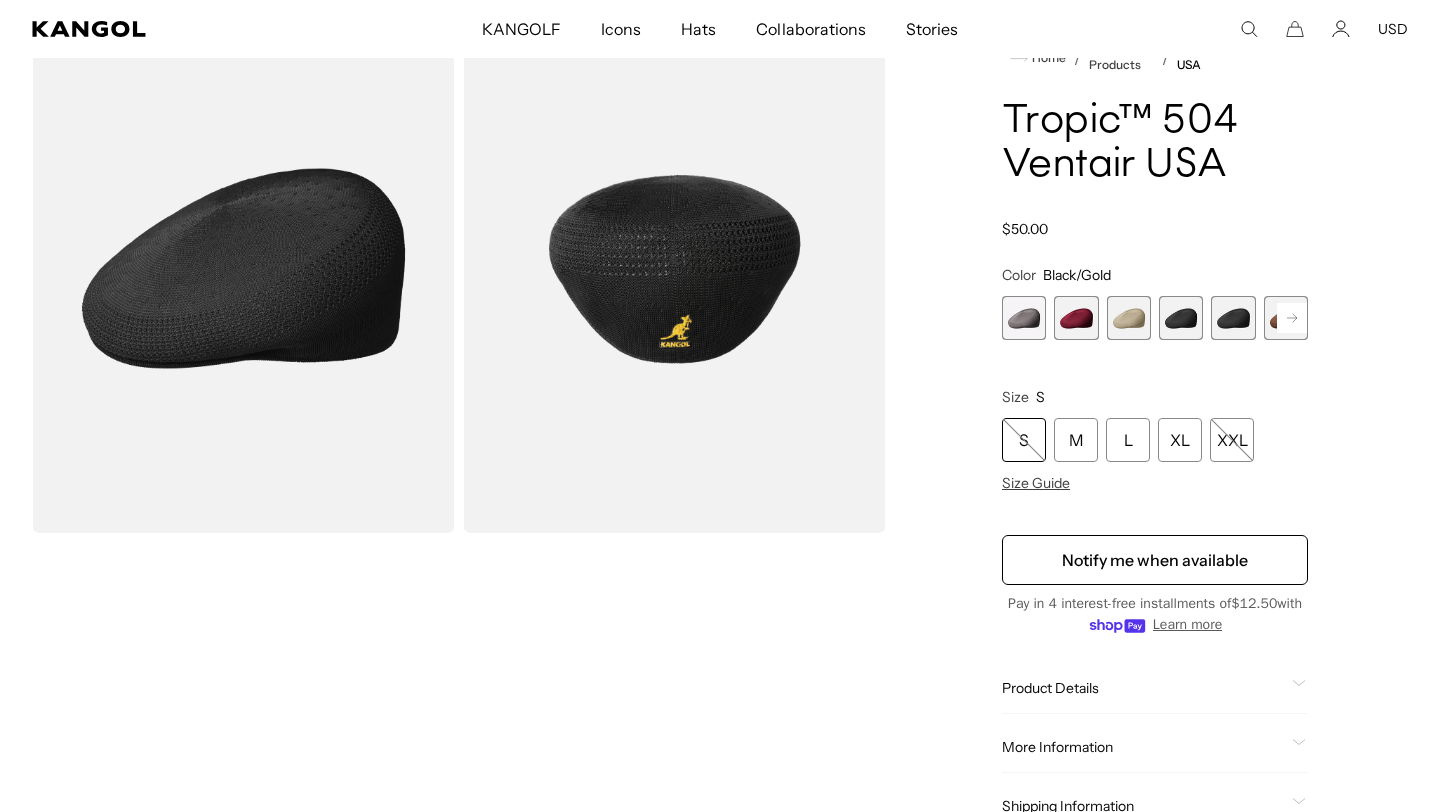 scroll, scrollTop: 0, scrollLeft: 412, axis: horizontal 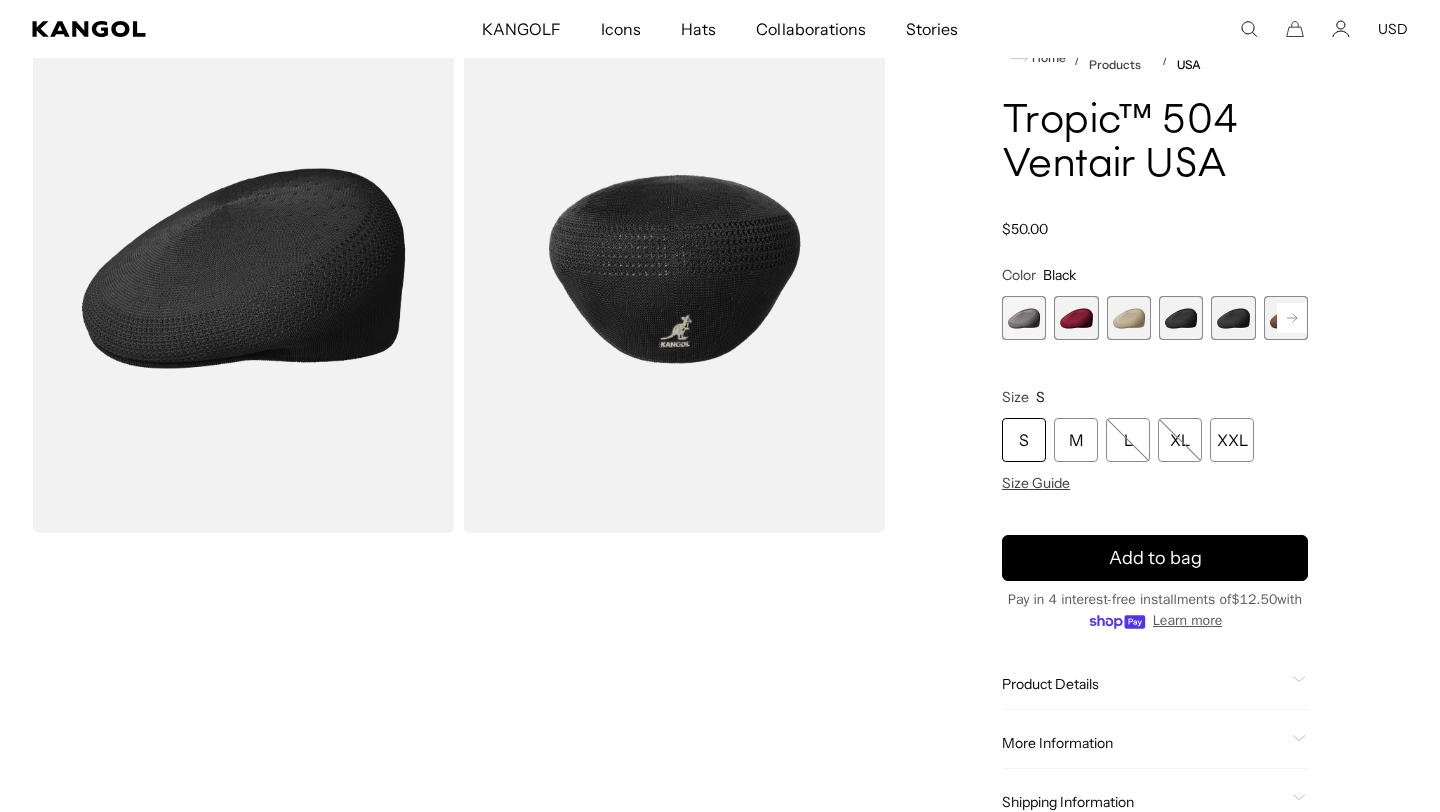 click at bounding box center (1076, 318) 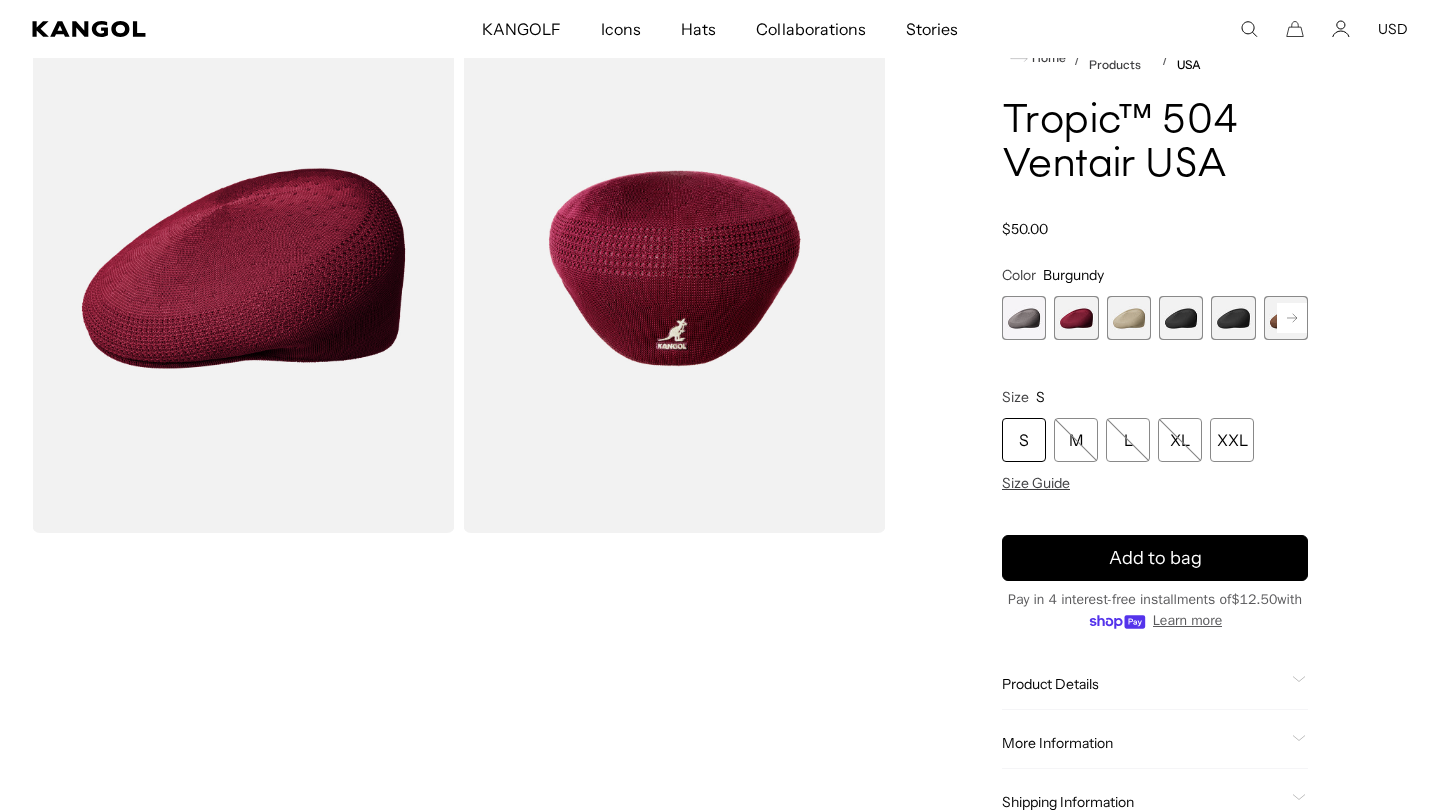 click at bounding box center [1024, 318] 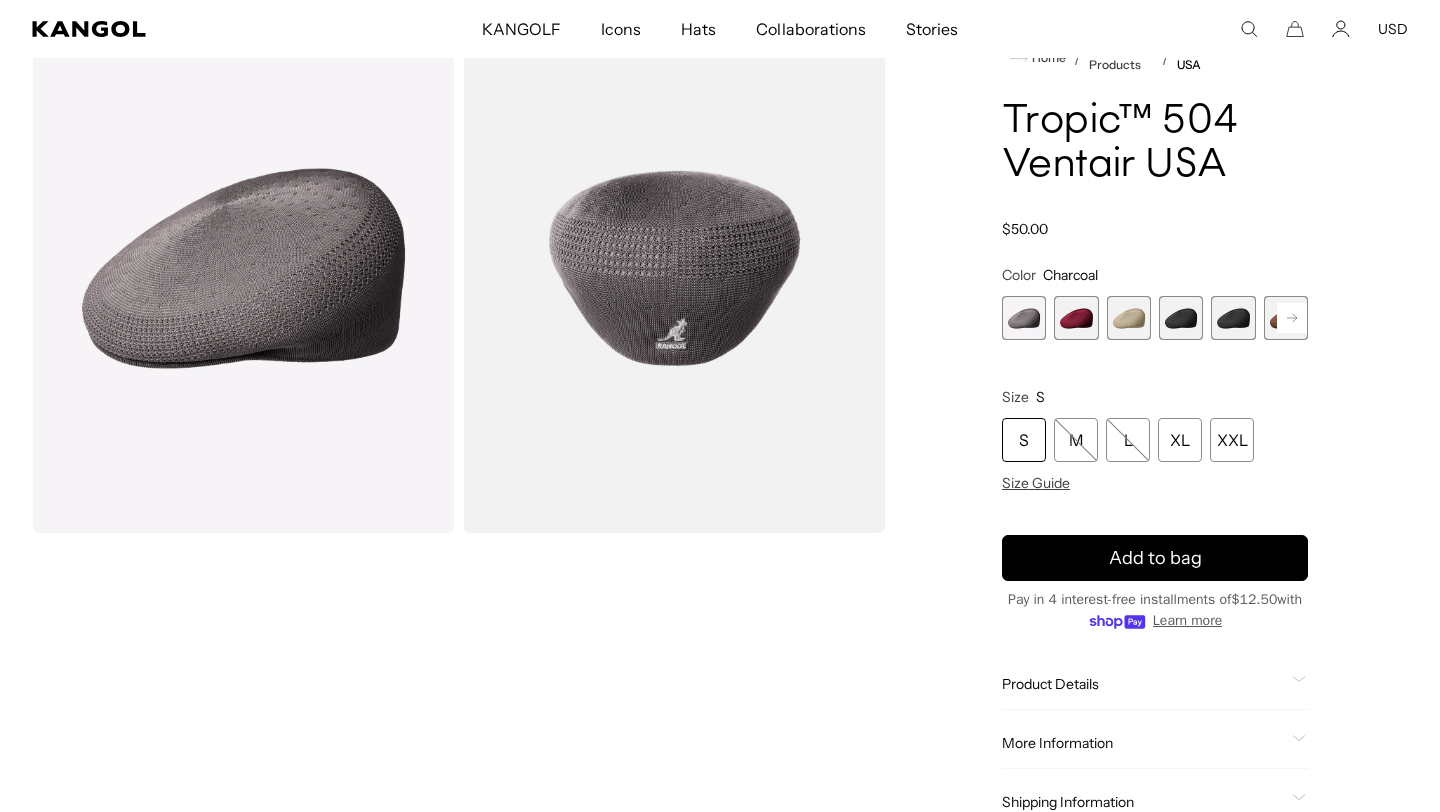scroll, scrollTop: 0, scrollLeft: 0, axis: both 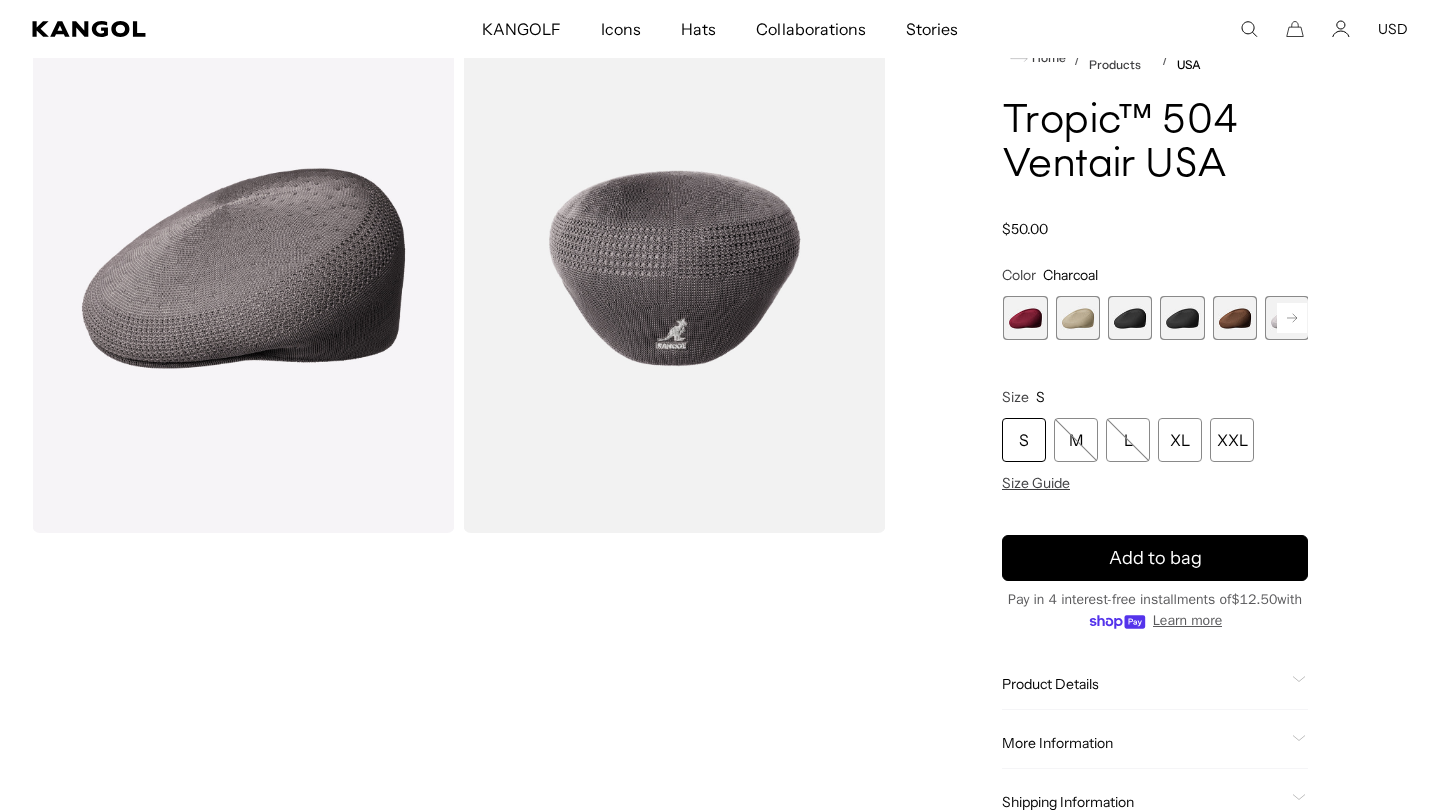 click at bounding box center [1182, 318] 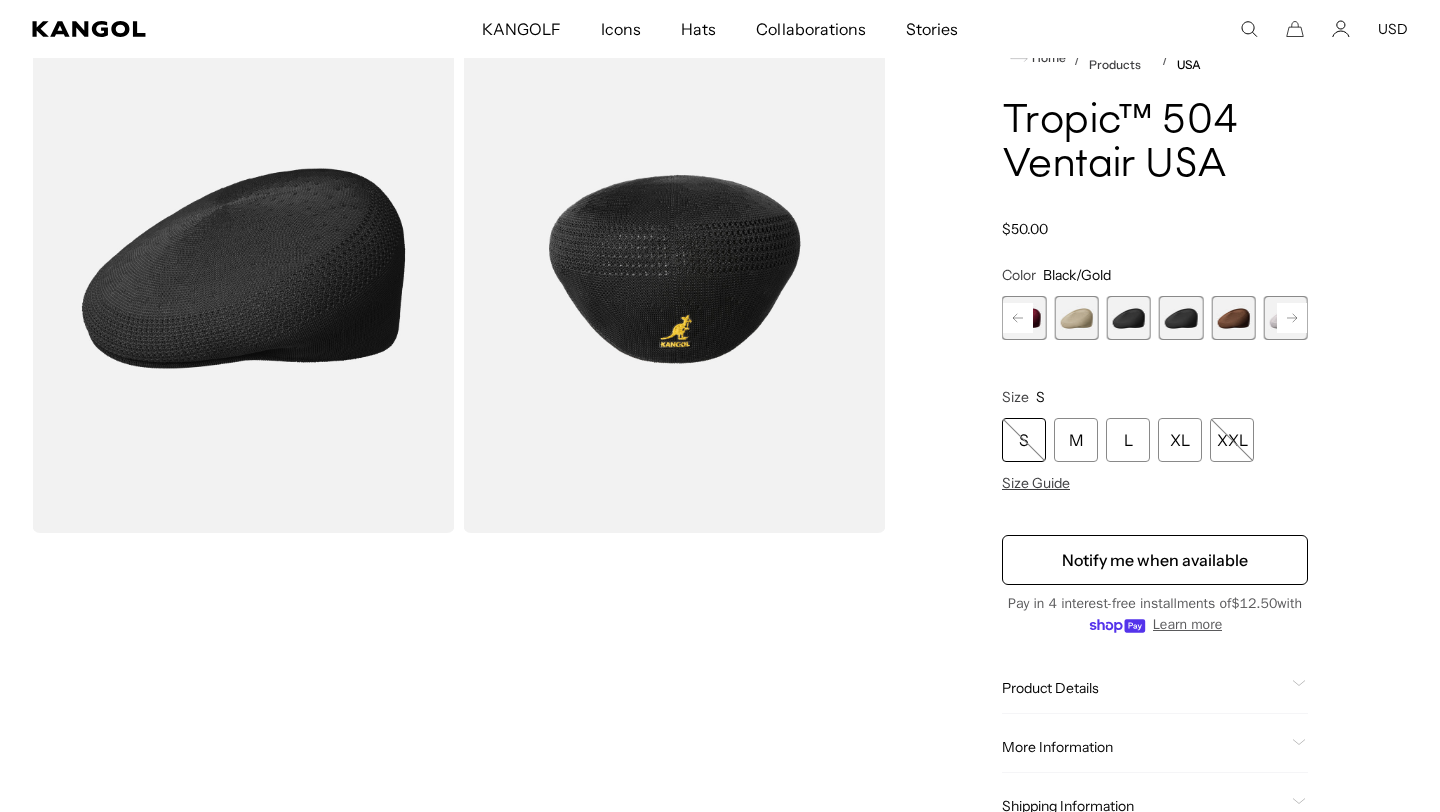 scroll, scrollTop: 0, scrollLeft: 412, axis: horizontal 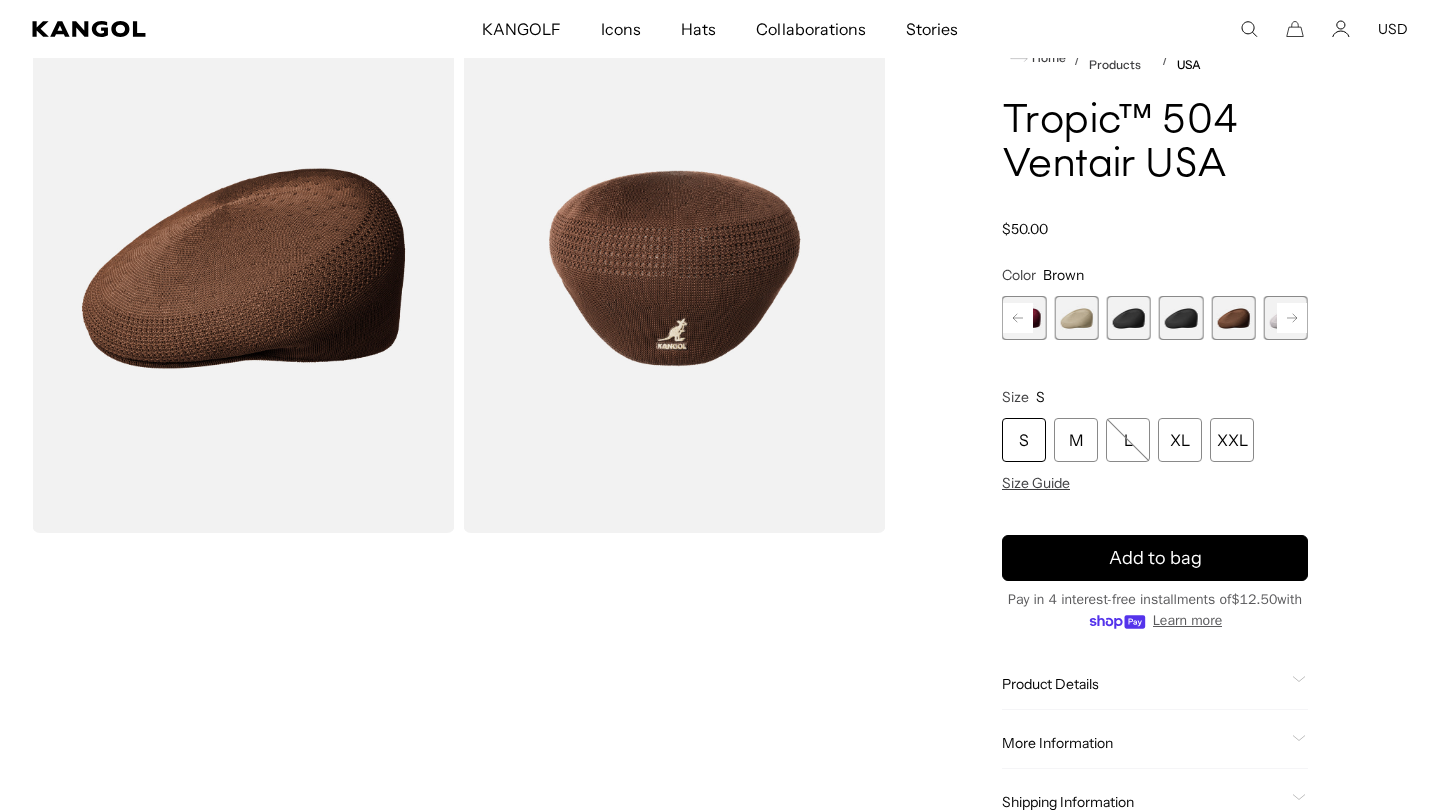 click at bounding box center [1129, 318] 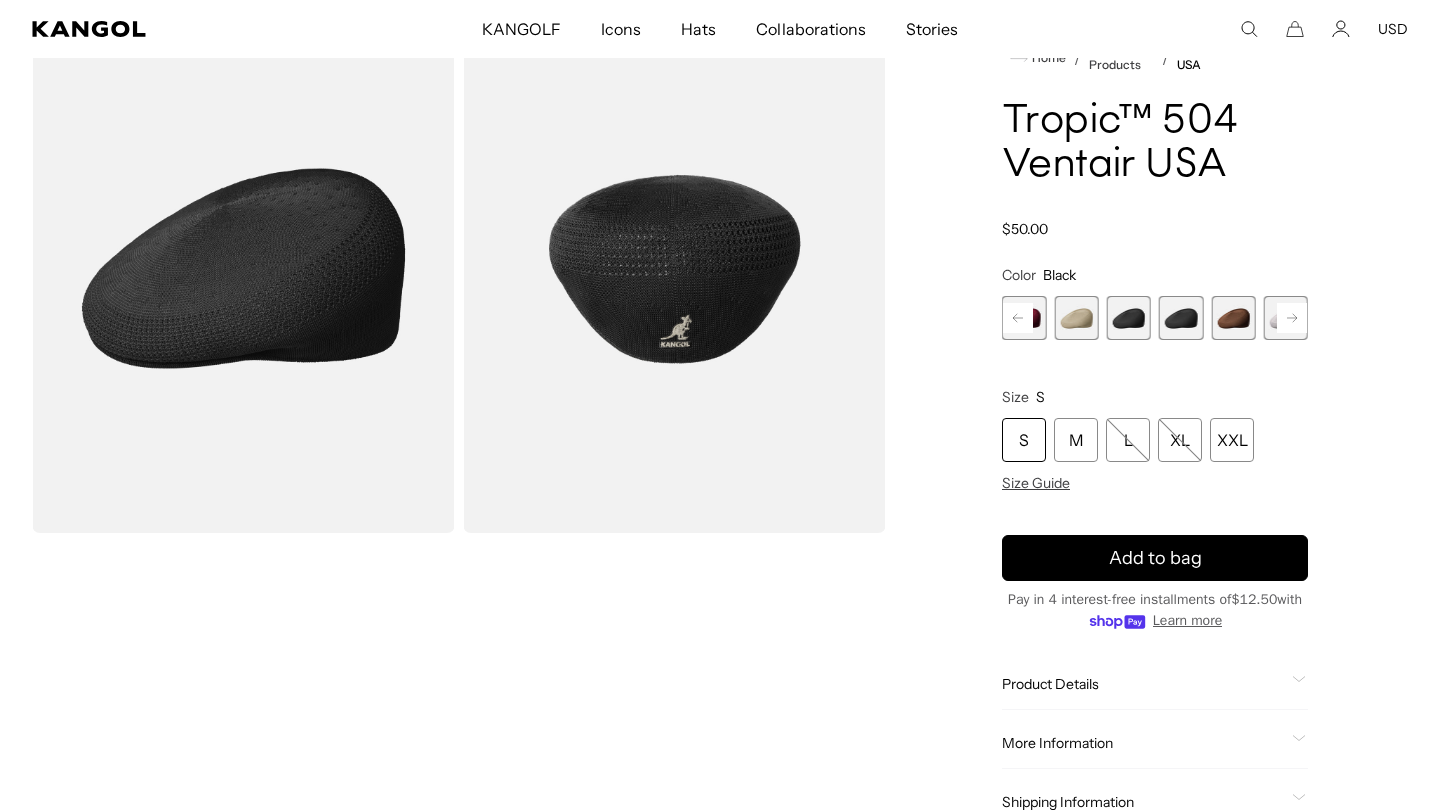 scroll, scrollTop: 0, scrollLeft: 0, axis: both 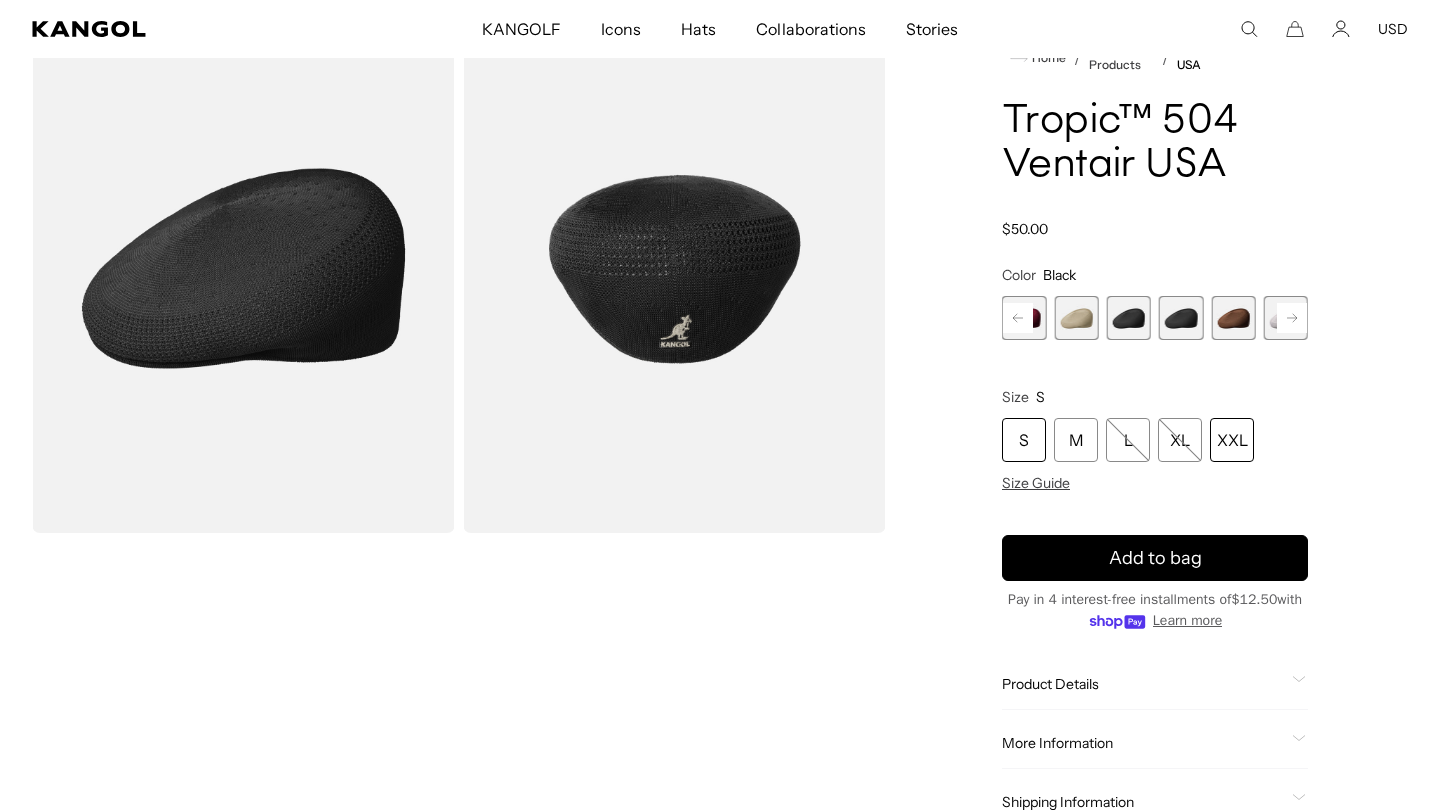 click on "XXL" at bounding box center (1232, 440) 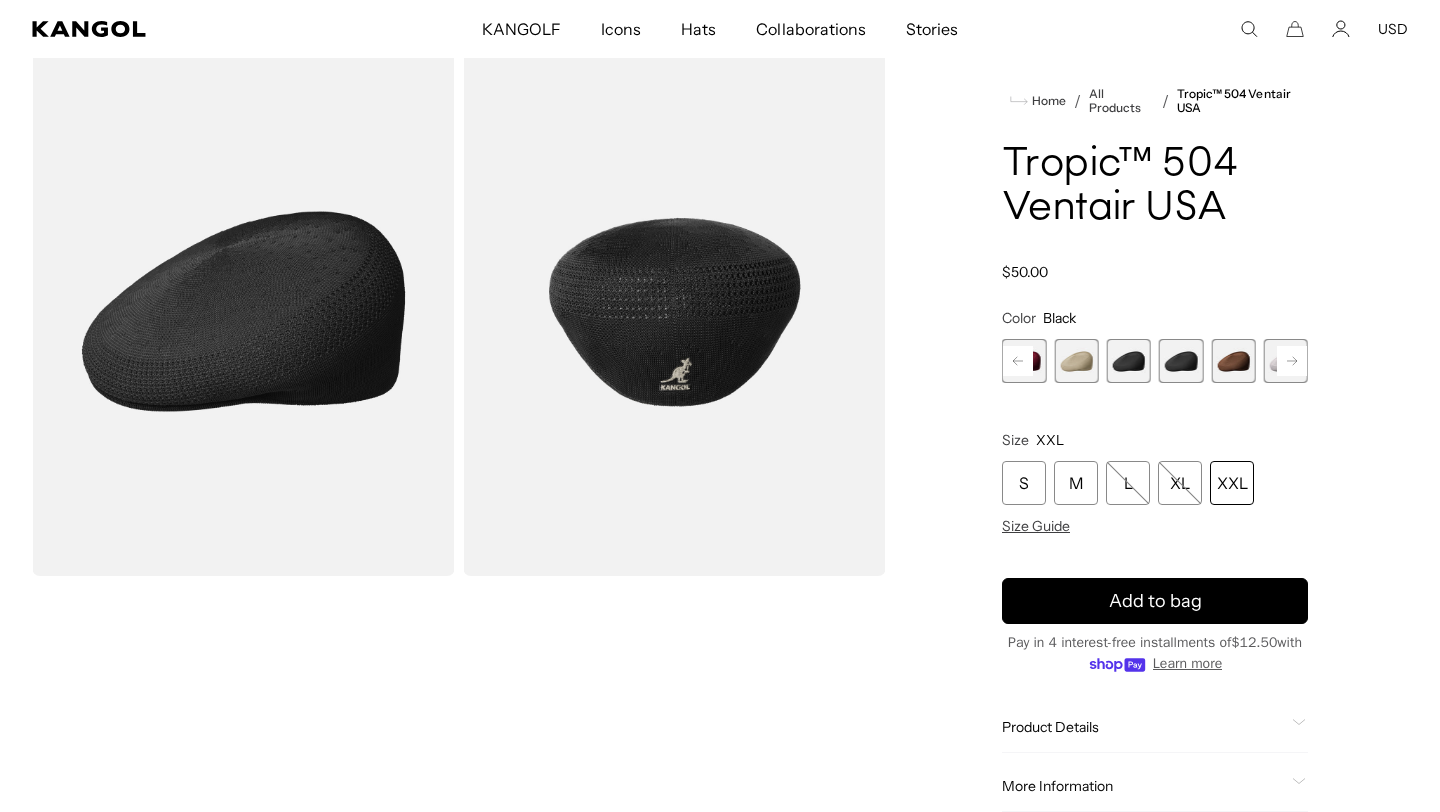 scroll, scrollTop: 17, scrollLeft: 0, axis: vertical 